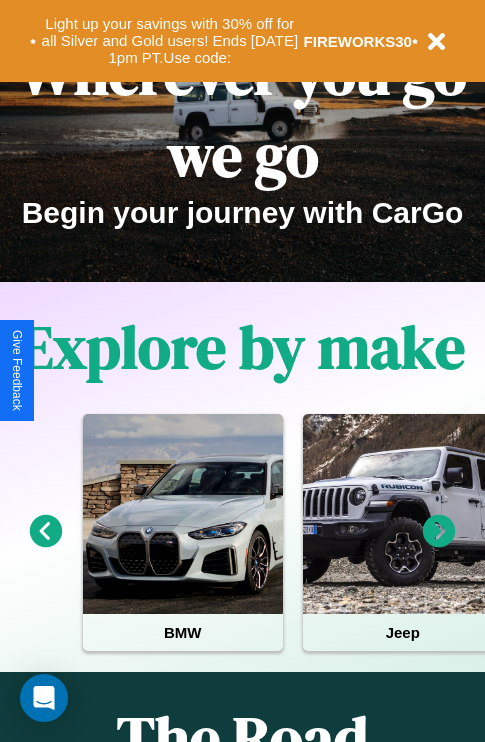 scroll, scrollTop: 308, scrollLeft: 0, axis: vertical 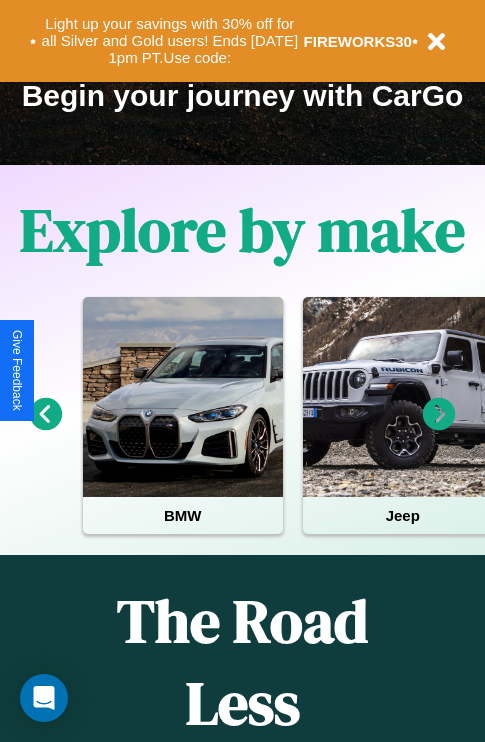 click 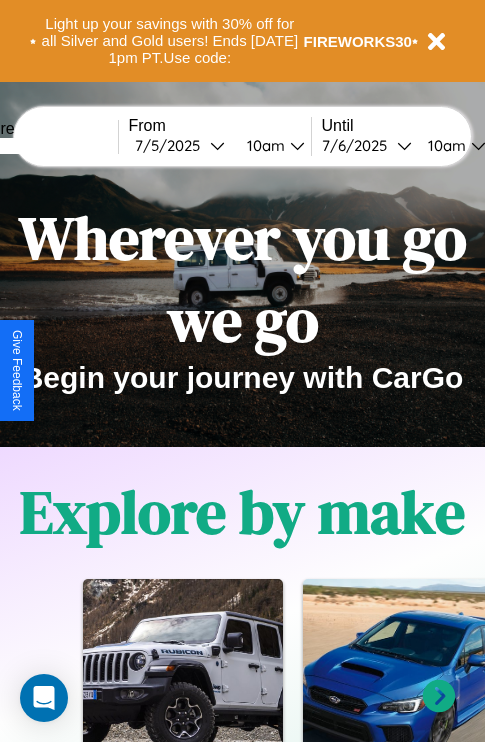scroll, scrollTop: 0, scrollLeft: 0, axis: both 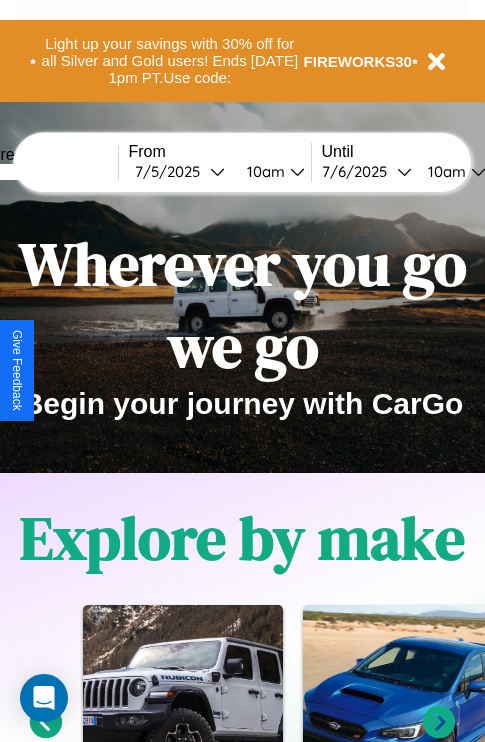 click at bounding box center [43, 172] 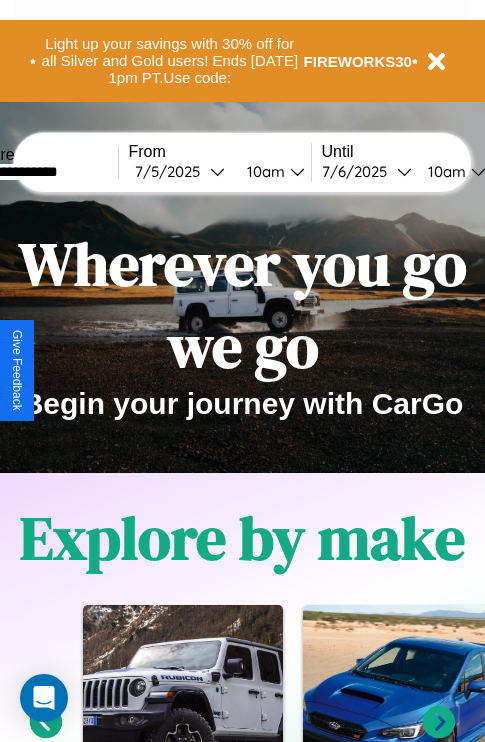 type on "**********" 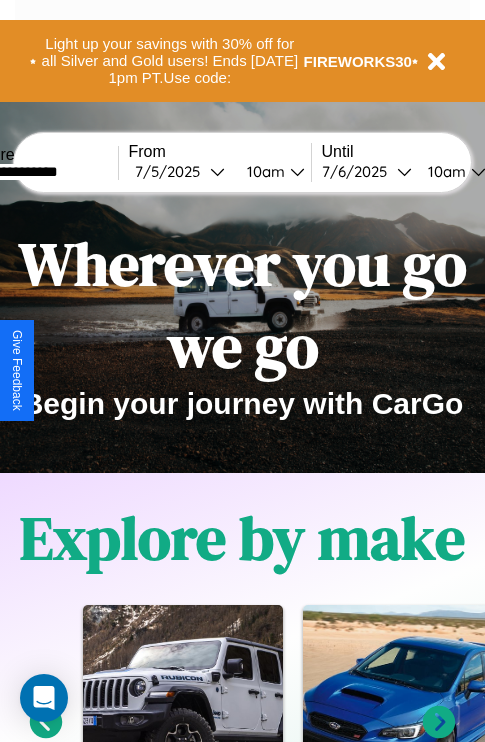 click on "[DATE]" at bounding box center [172, 171] 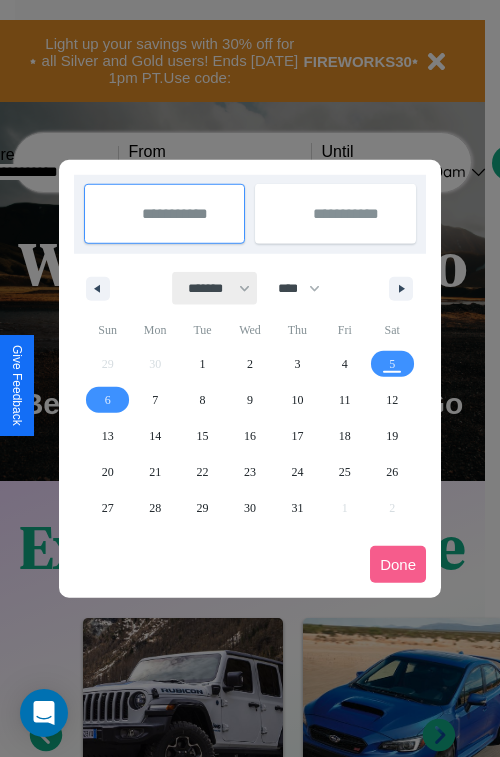 click on "******* ******** ***** ***** *** **** **** ****** ********* ******* ******** ********" at bounding box center (215, 288) 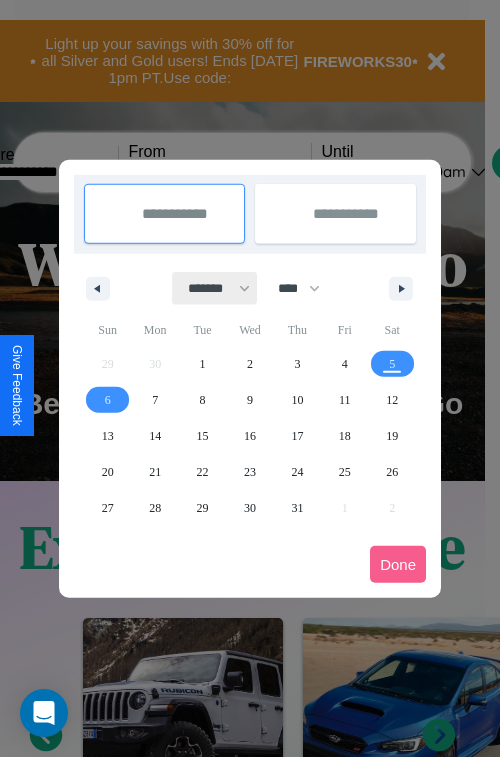 select on "*" 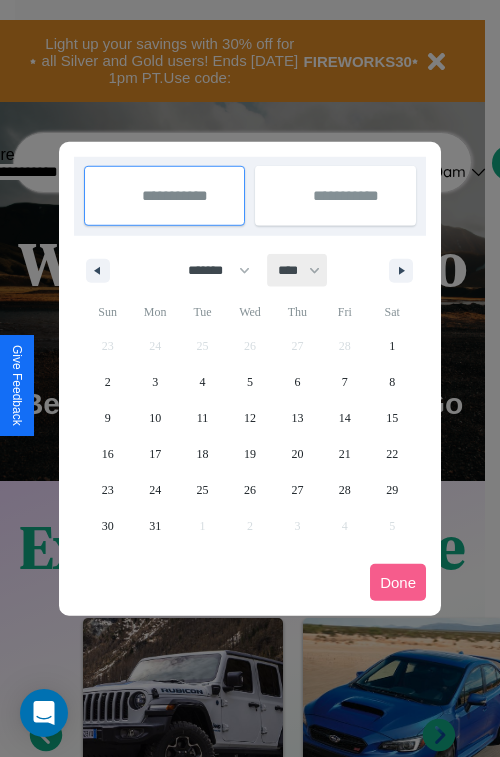 click on "**** **** **** **** **** **** **** **** **** **** **** **** **** **** **** **** **** **** **** **** **** **** **** **** **** **** **** **** **** **** **** **** **** **** **** **** **** **** **** **** **** **** **** **** **** **** **** **** **** **** **** **** **** **** **** **** **** **** **** **** **** **** **** **** **** **** **** **** **** **** **** **** **** **** **** **** **** **** **** **** **** **** **** **** **** **** **** **** **** **** **** **** **** **** **** **** **** **** **** **** **** **** **** **** **** **** **** **** **** **** **** **** **** **** **** **** **** **** **** **** ****" at bounding box center [298, 270] 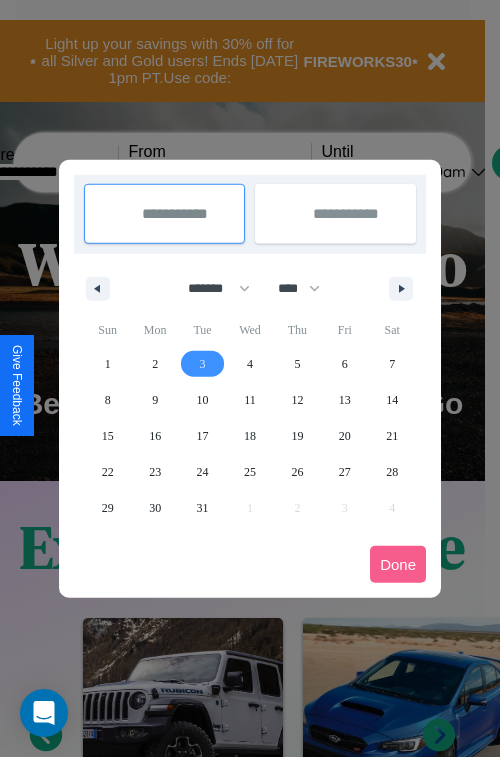 click on "3" at bounding box center (203, 364) 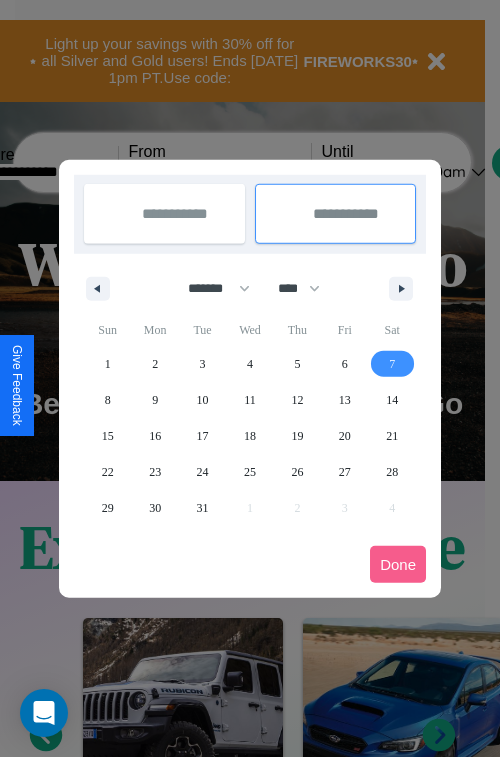 click on "7" at bounding box center (392, 364) 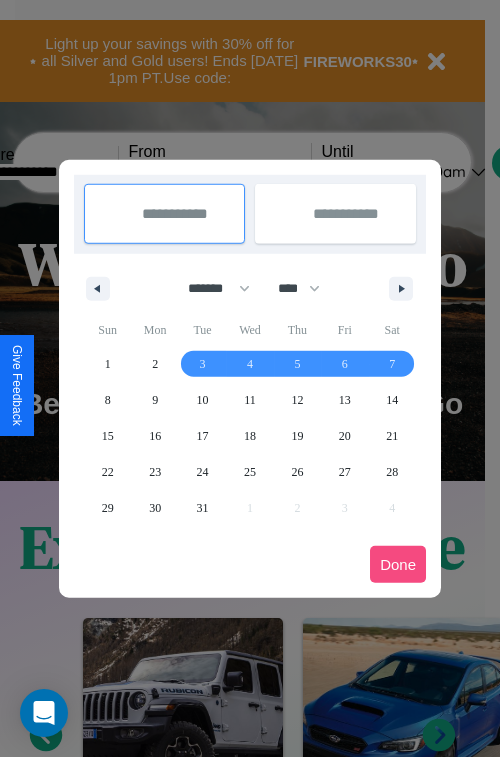 click on "Done" at bounding box center [398, 564] 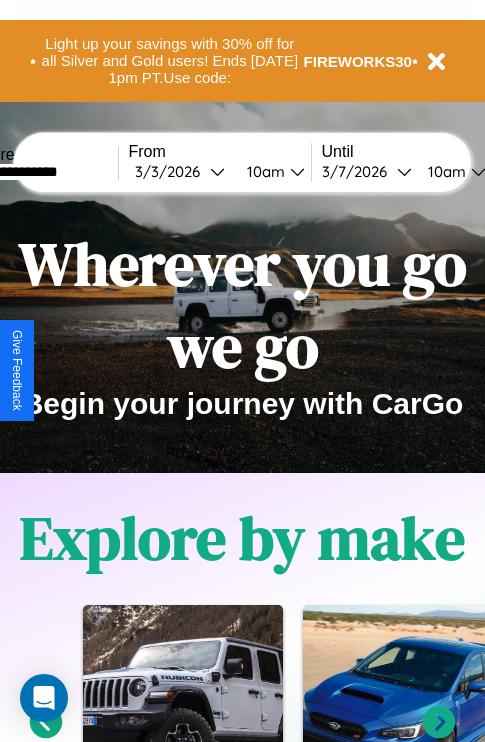 scroll, scrollTop: 0, scrollLeft: 68, axis: horizontal 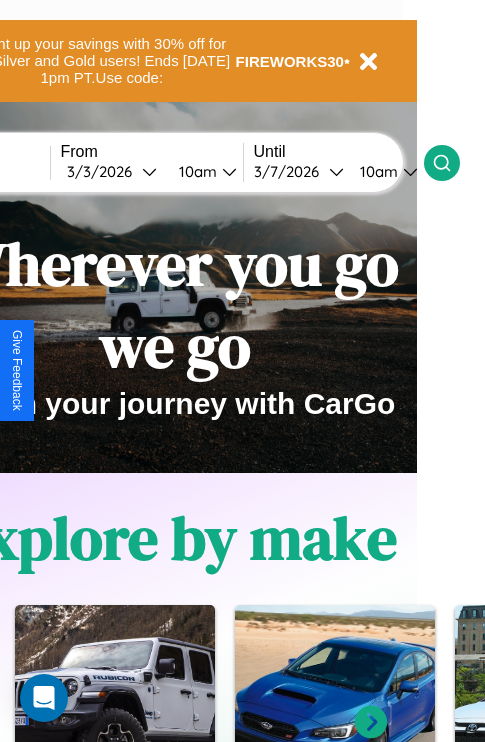 click 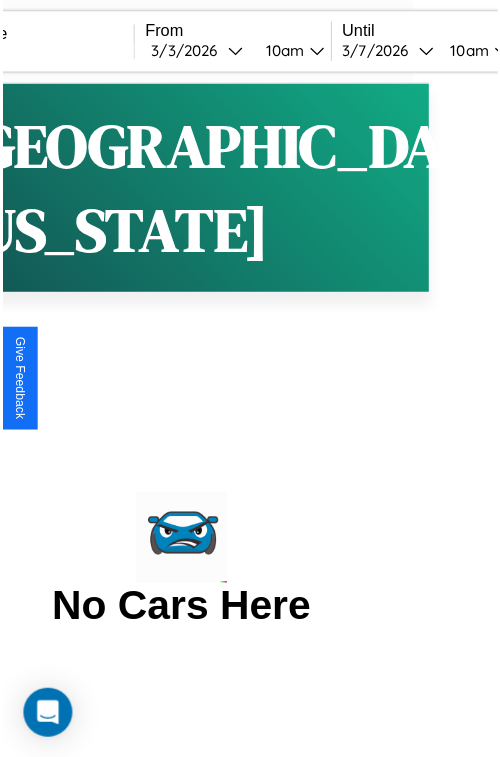 scroll, scrollTop: 0, scrollLeft: 0, axis: both 